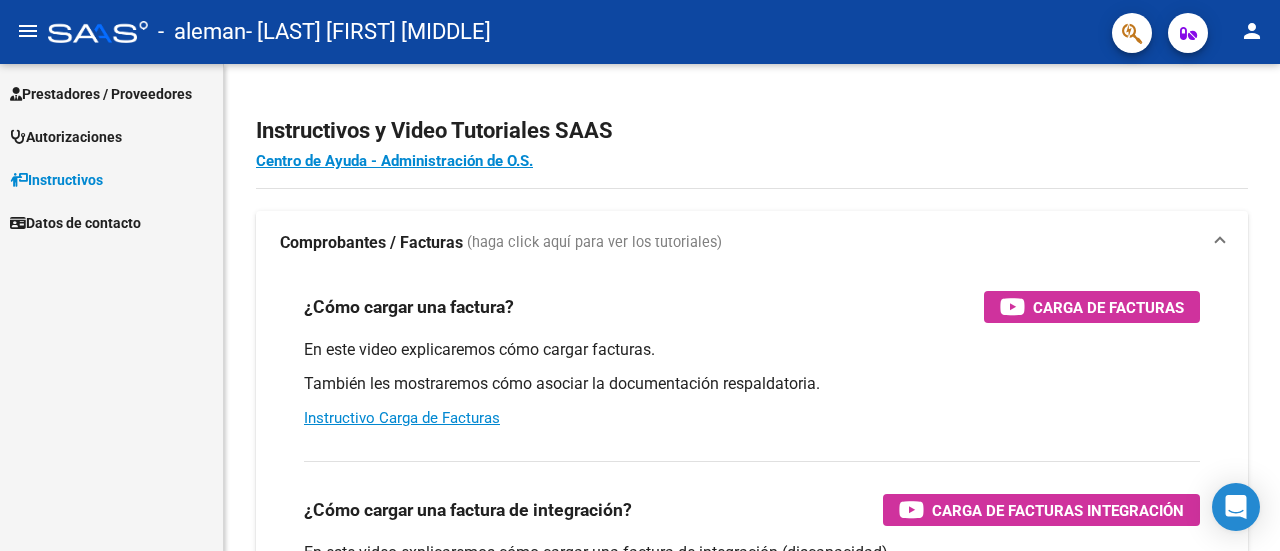 scroll, scrollTop: 0, scrollLeft: 0, axis: both 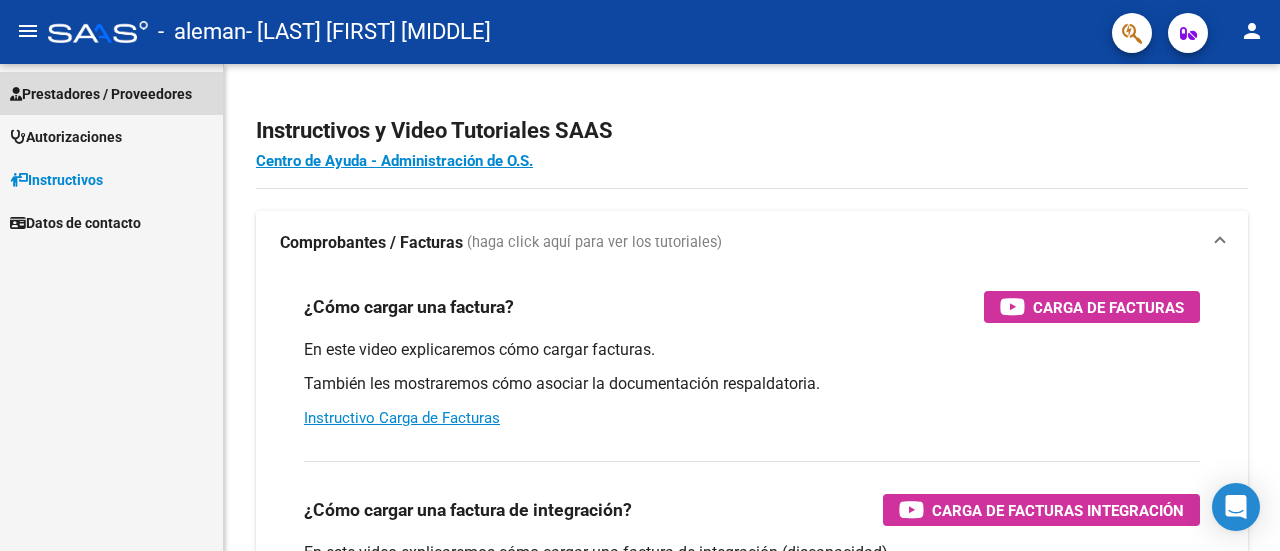 click on "Prestadores / Proveedores" at bounding box center [111, 93] 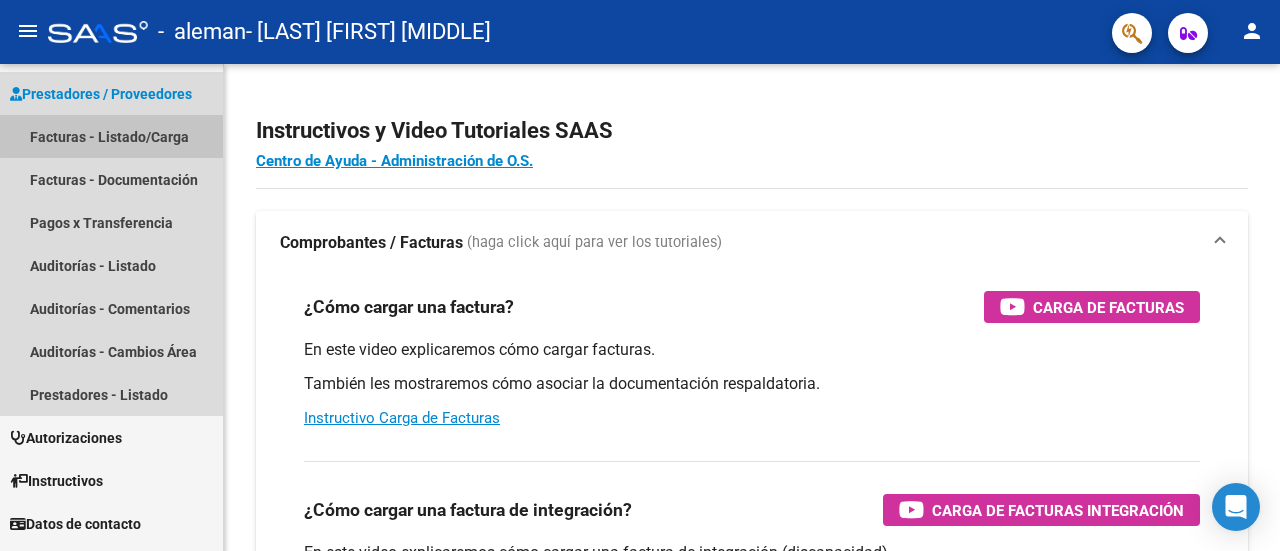 click on "Facturas - Listado/Carga" at bounding box center [111, 136] 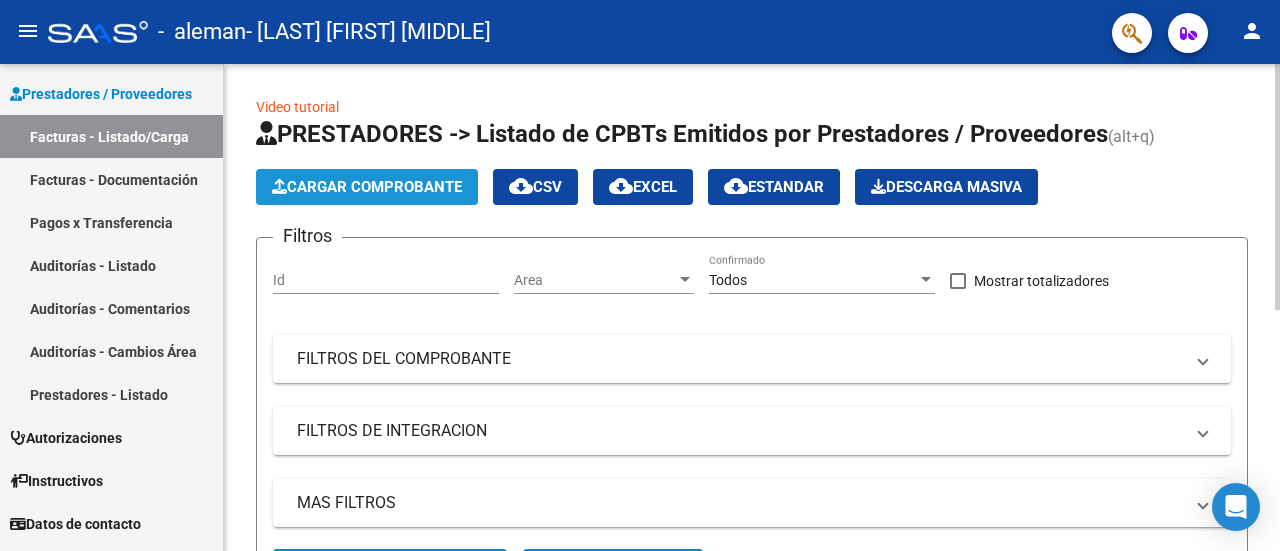 click on "Cargar Comprobante" 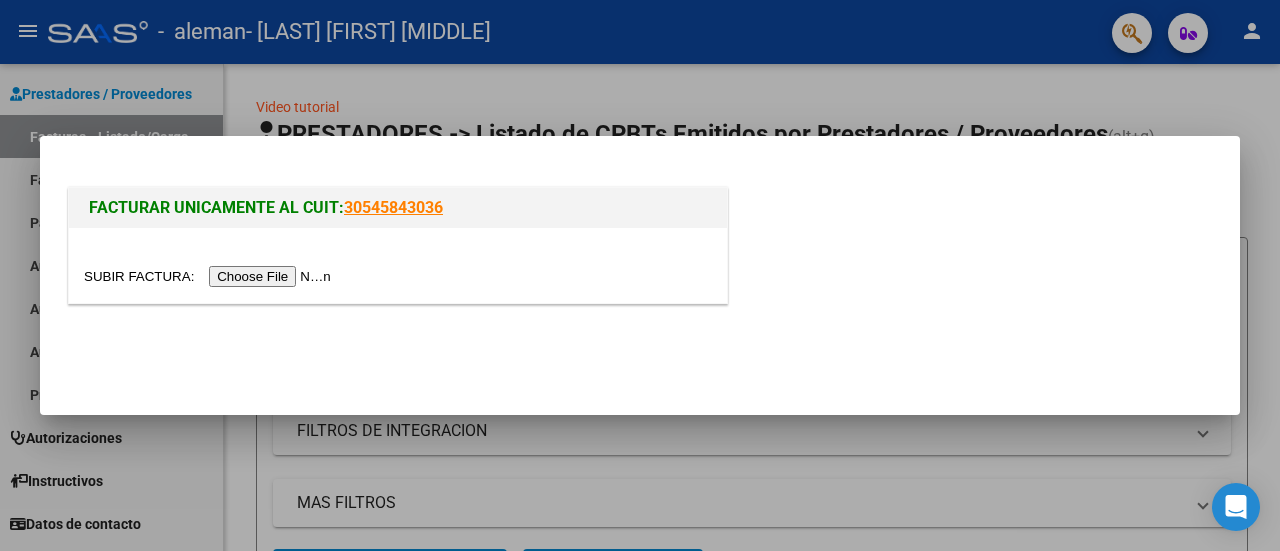 click at bounding box center (210, 276) 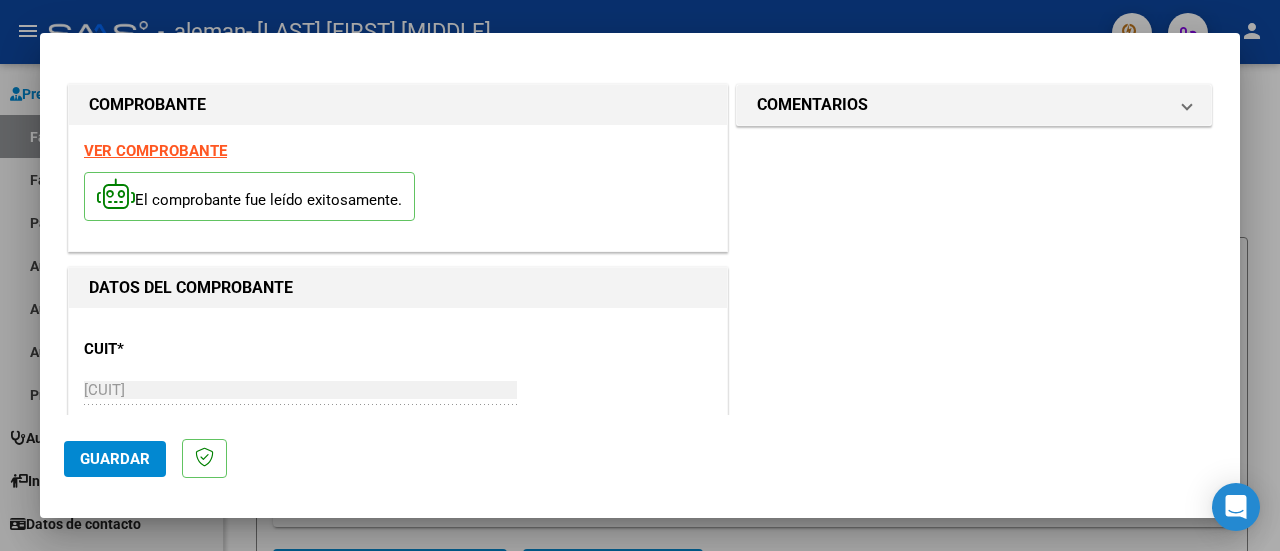 click on "COMENTARIOS Comentarios del Prestador / Gerenciador:" at bounding box center [974, 952] 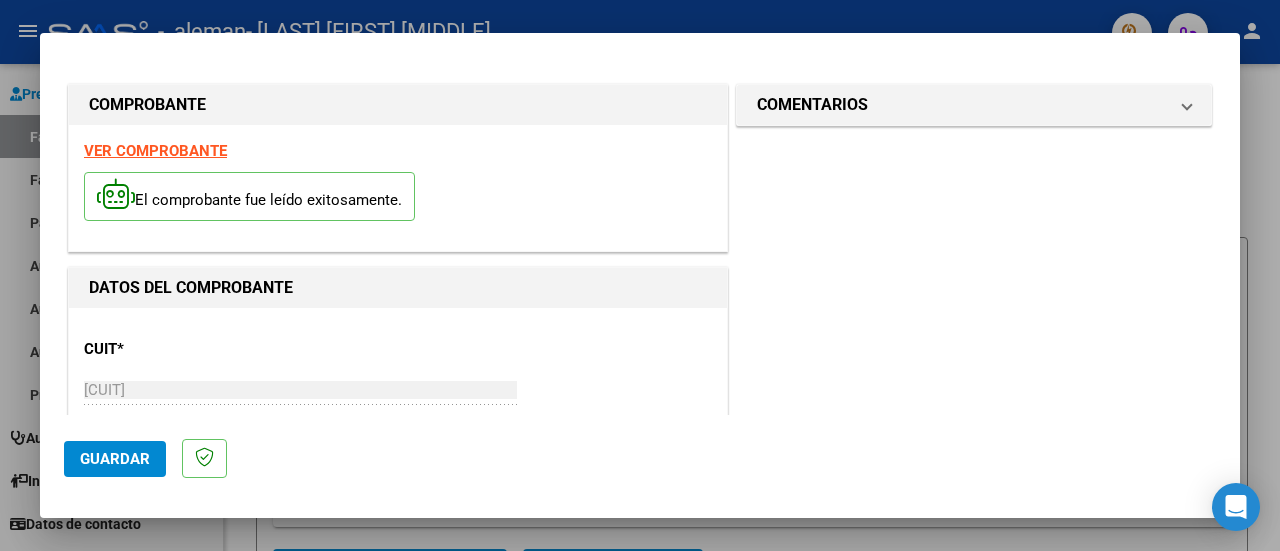 click on "COMPROBANTE VER COMPROBANTE          El comprobante fue leído exitosamente.  DATOS DEL COMPROBANTE CUIT  *   [CUIT] Ingresar CUIT  ANALISIS PRESTADOR  Area destinado * Integración Seleccionar Area Luego de guardar debe preaprobar la factura asociandola a un legajo de integración y subir la documentación respaldatoria (planilla de asistencia o ddjj para período de aislamiento)  Período de Prestación (Ej: 202305 para Mayo 2023    Ingrese el Período de Prestación como indica el ejemplo   Comprobante Tipo * Factura C Seleccionar Tipo Punto de Venta  *   1 Ingresar el Nro.  Número  *   306 Ingresar el Nro.  Monto  *   $ 111.335,49 Ingresar el monto  Fecha del Cpbt.  *   [DATE] Ingresar la fecha  CAE / CAEA (no ingrese CAI)    [CAE] Ingresar el CAE o CAEA (no ingrese CAI)  Fecha de Vencimiento    Ingresar la fecha  Ref. Externa    Ingresar la ref.  N° Liquidación    Ingresar el N° Liquidación" at bounding box center [398, 952] 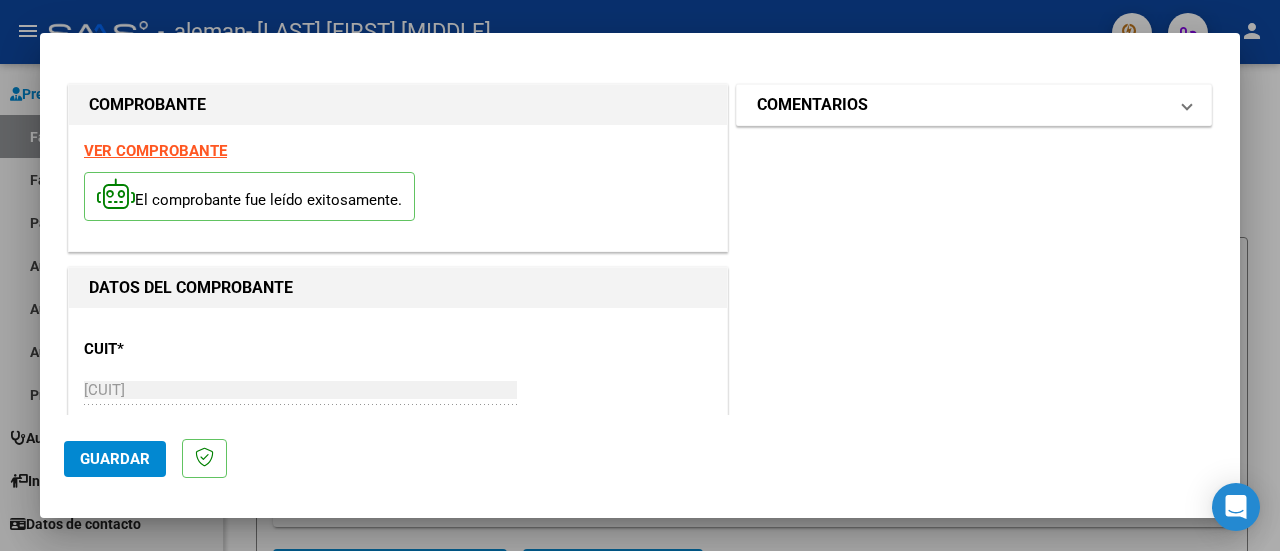 click at bounding box center [1187, 105] 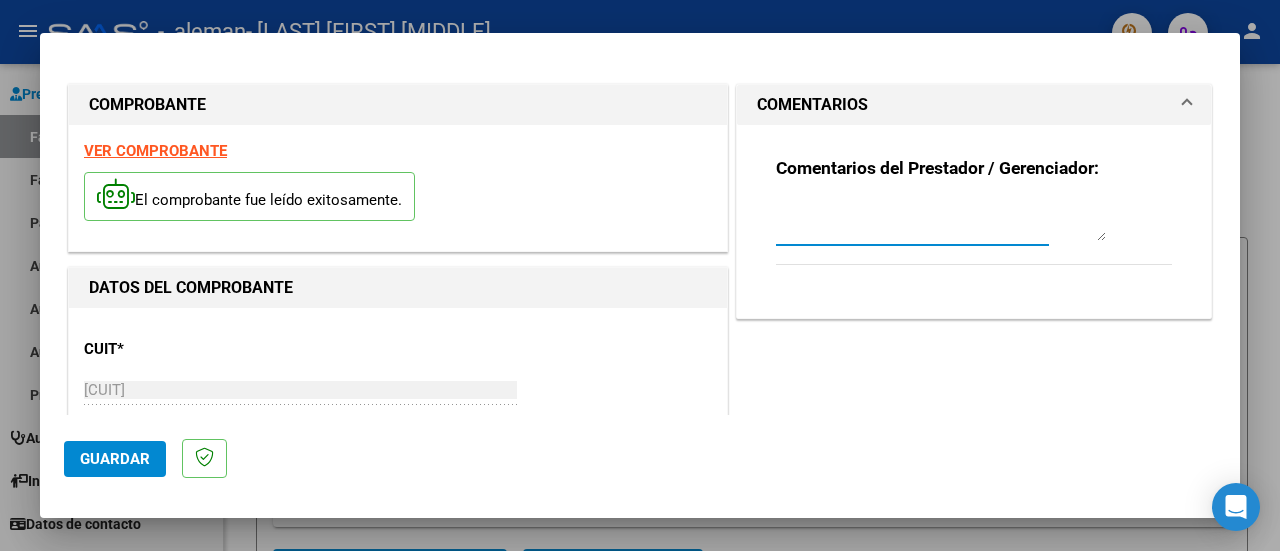 click at bounding box center (941, 221) 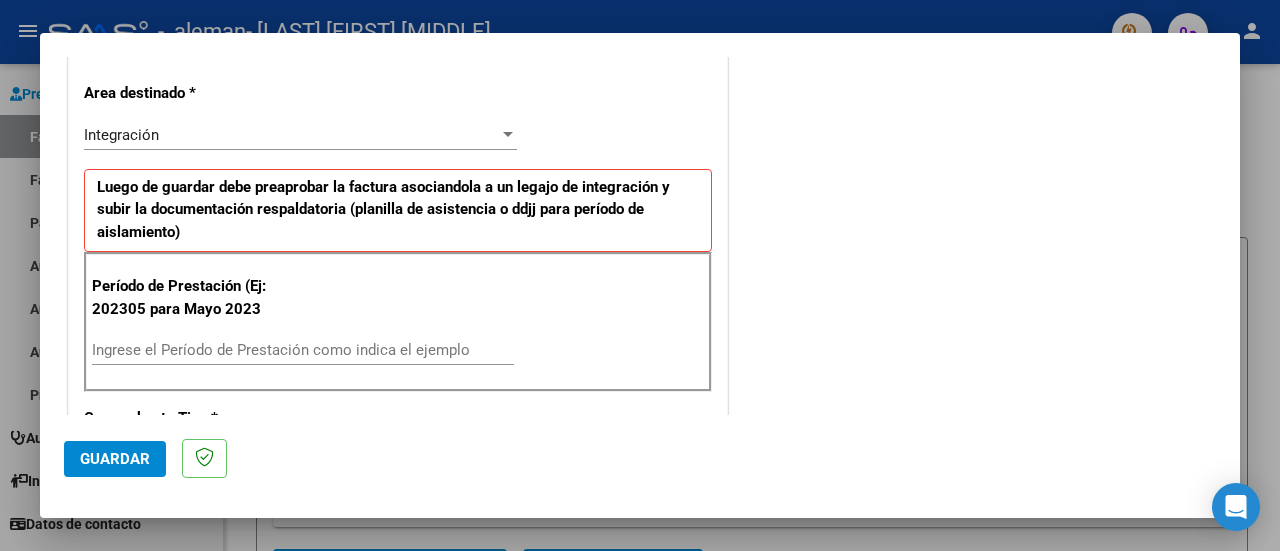 scroll, scrollTop: 416, scrollLeft: 0, axis: vertical 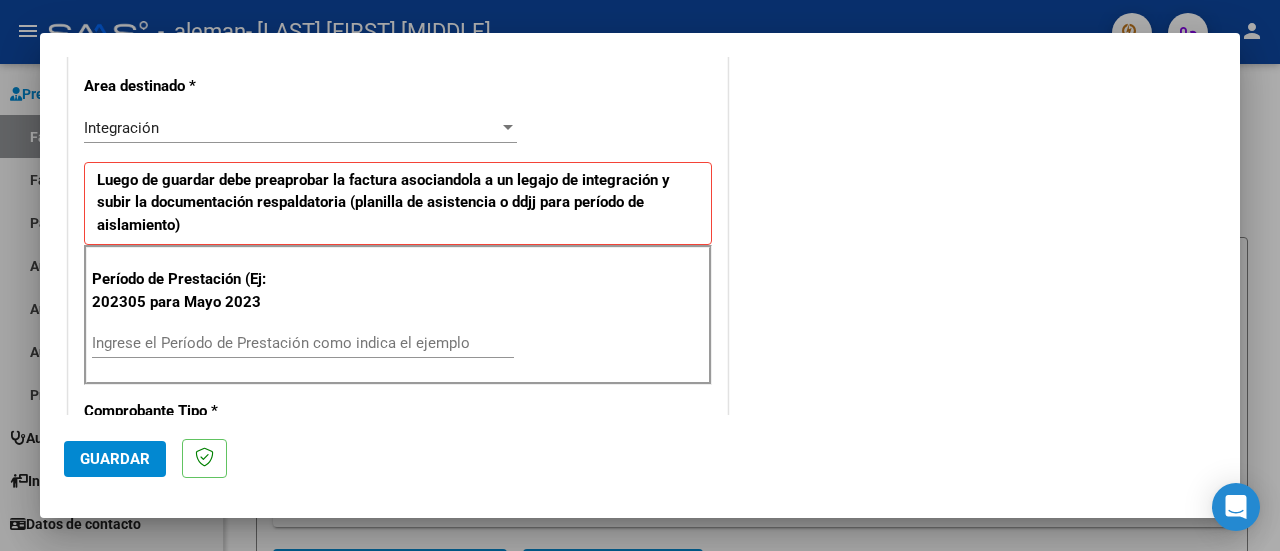 click on "Integración Seleccionar Area" at bounding box center [300, 128] 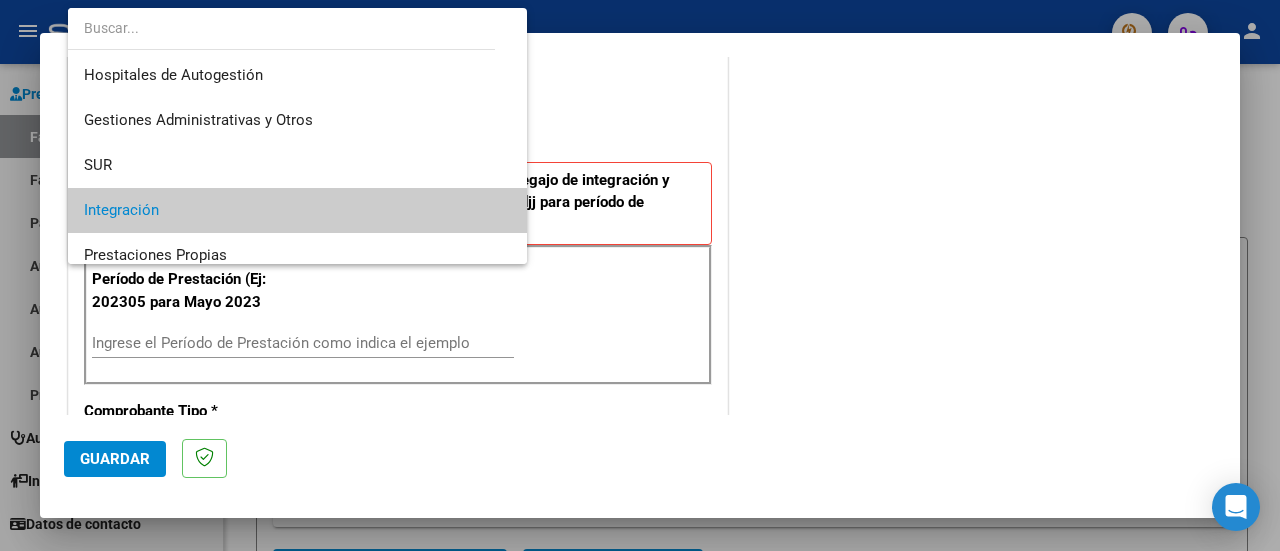 scroll, scrollTop: 84, scrollLeft: 0, axis: vertical 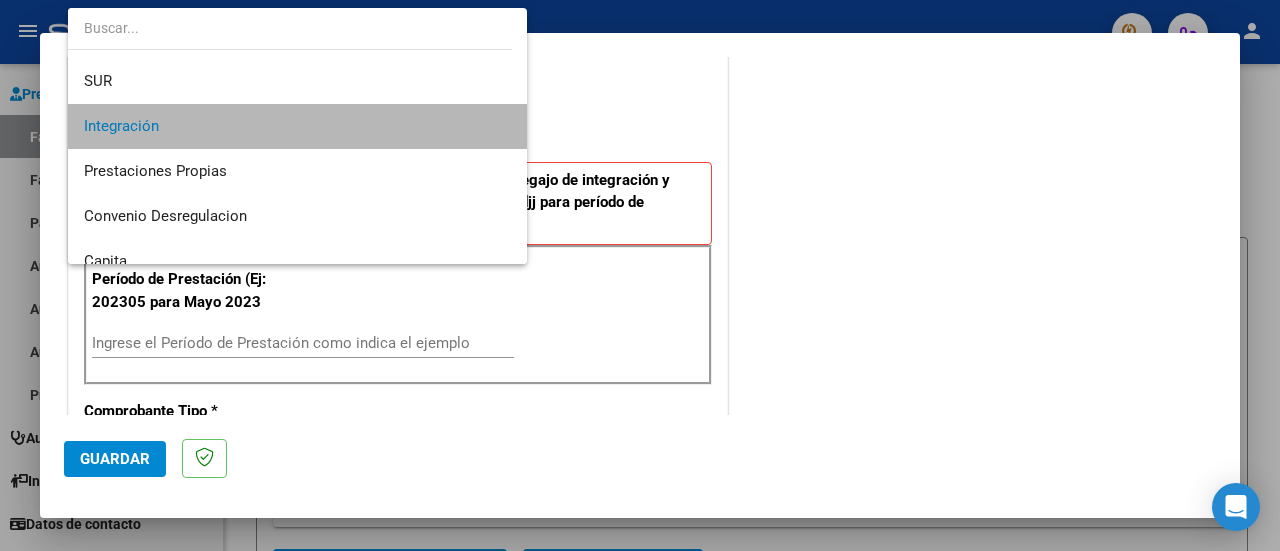 click on "Integración" at bounding box center (298, 126) 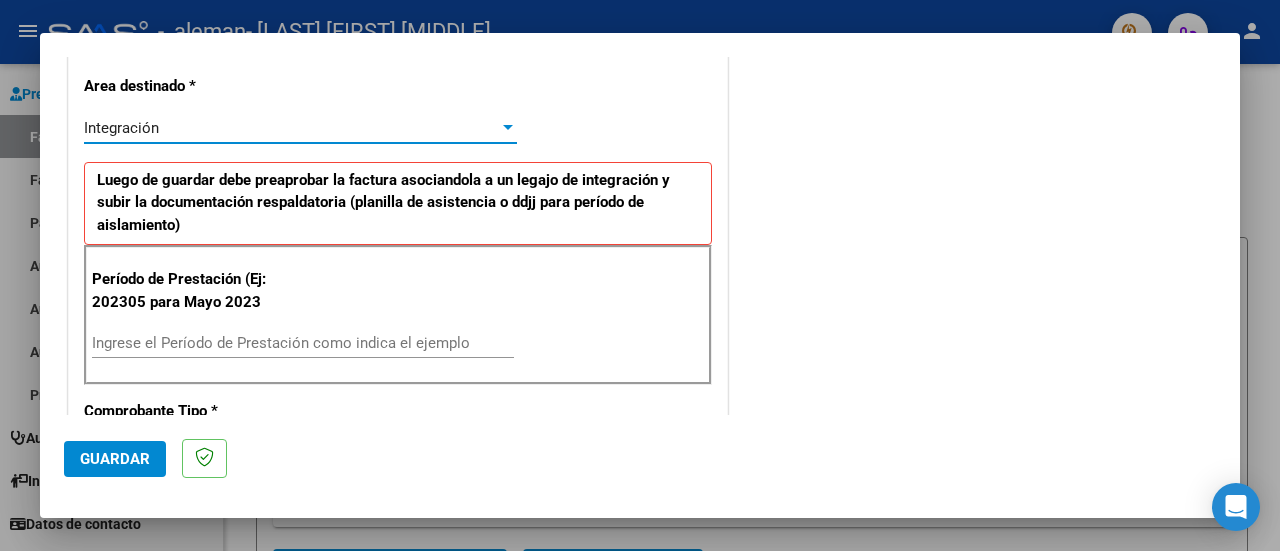 click on "Ingrese el Período de Prestación como indica el ejemplo" at bounding box center [303, 343] 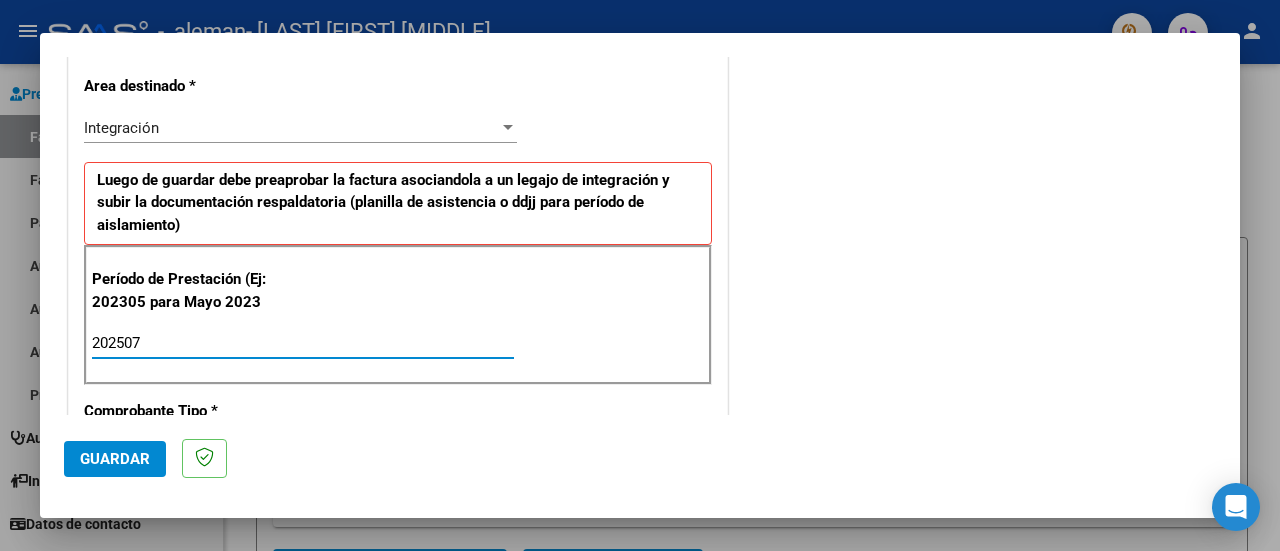 type on "202507" 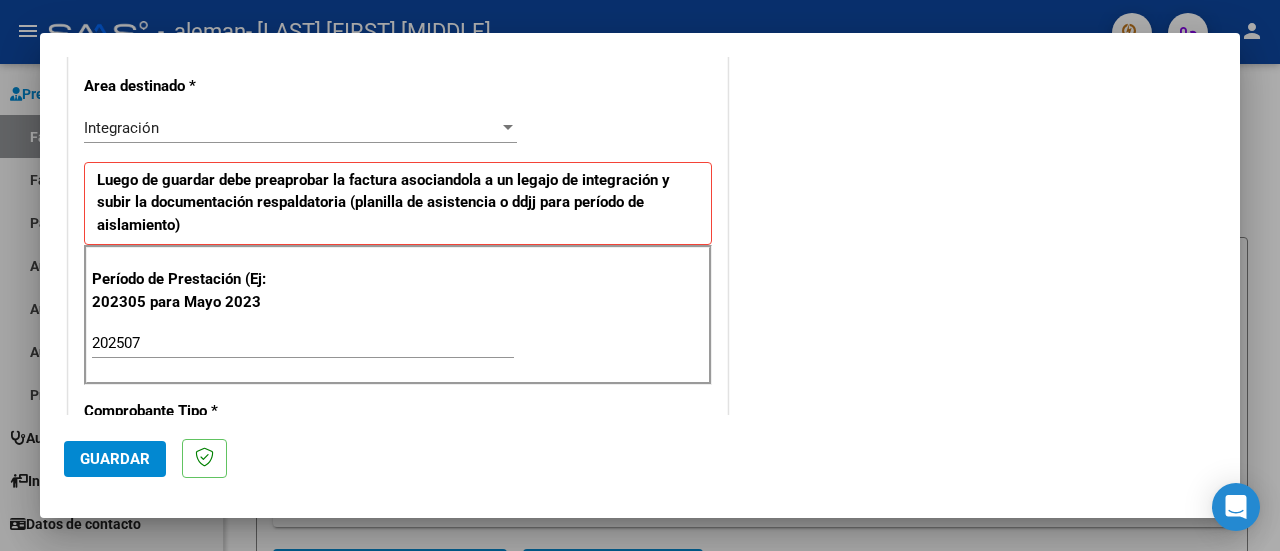 click on "Guardar" 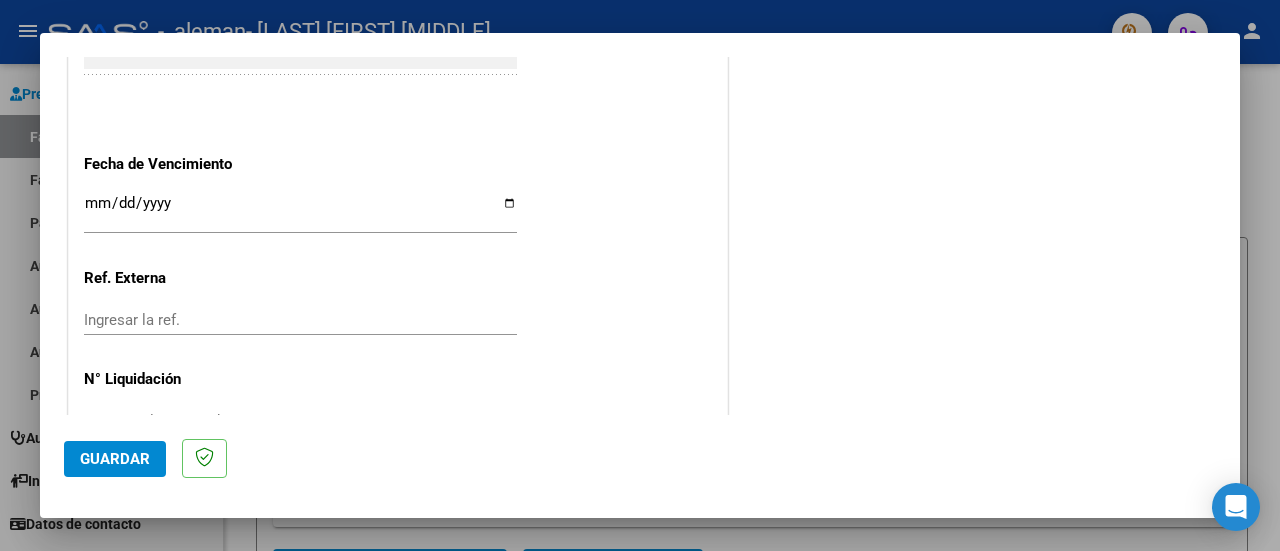 scroll, scrollTop: 1404, scrollLeft: 0, axis: vertical 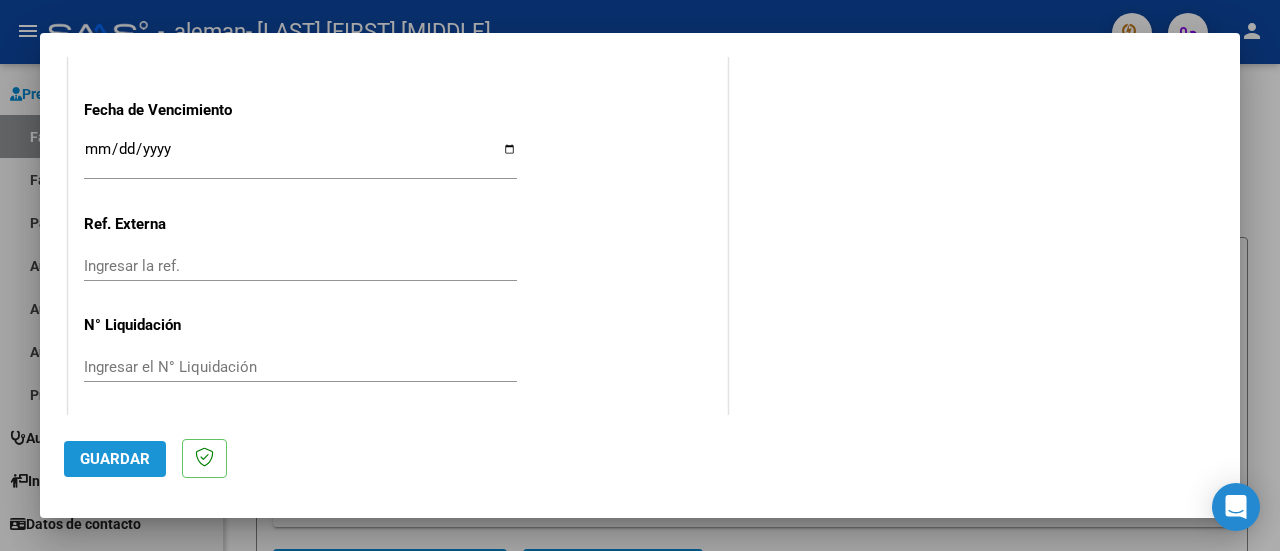 click on "Guardar" 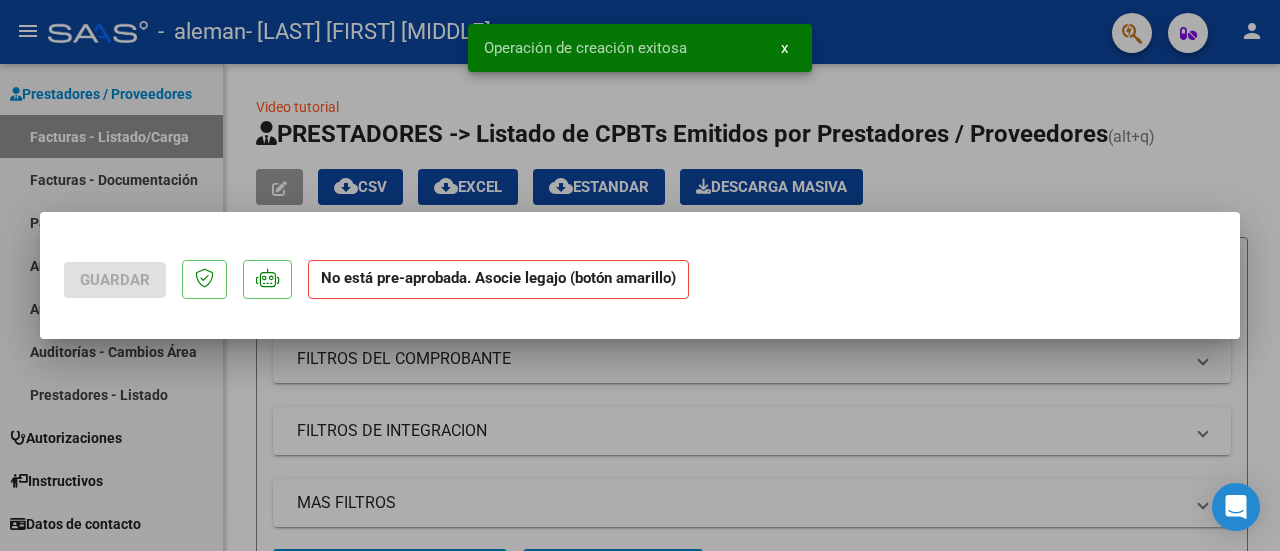 scroll, scrollTop: 0, scrollLeft: 0, axis: both 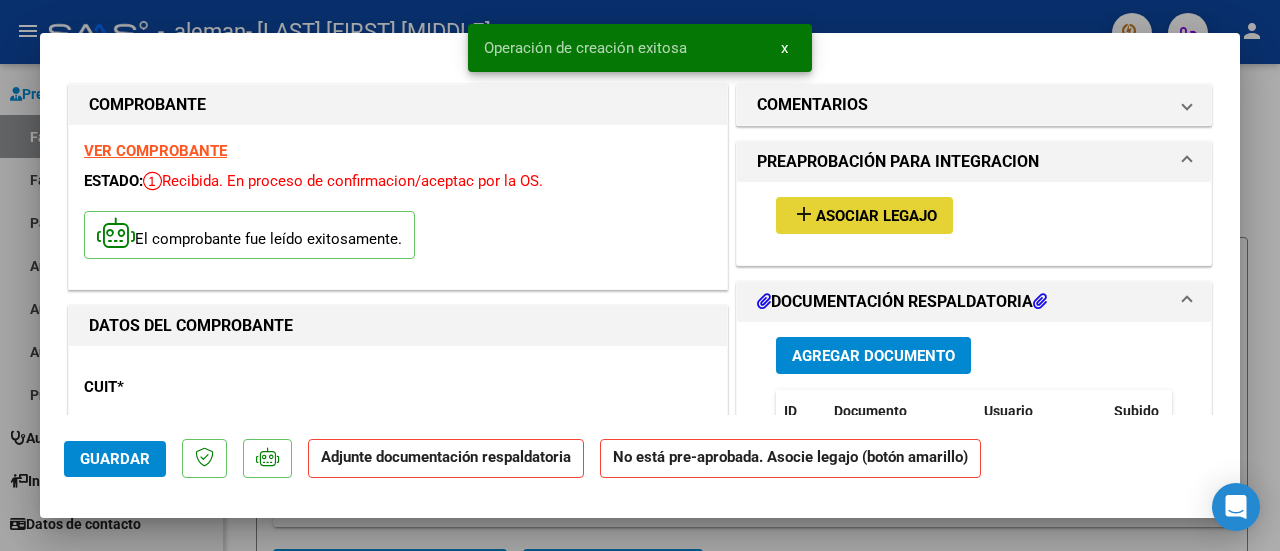click on "Asociar Legajo" at bounding box center [876, 216] 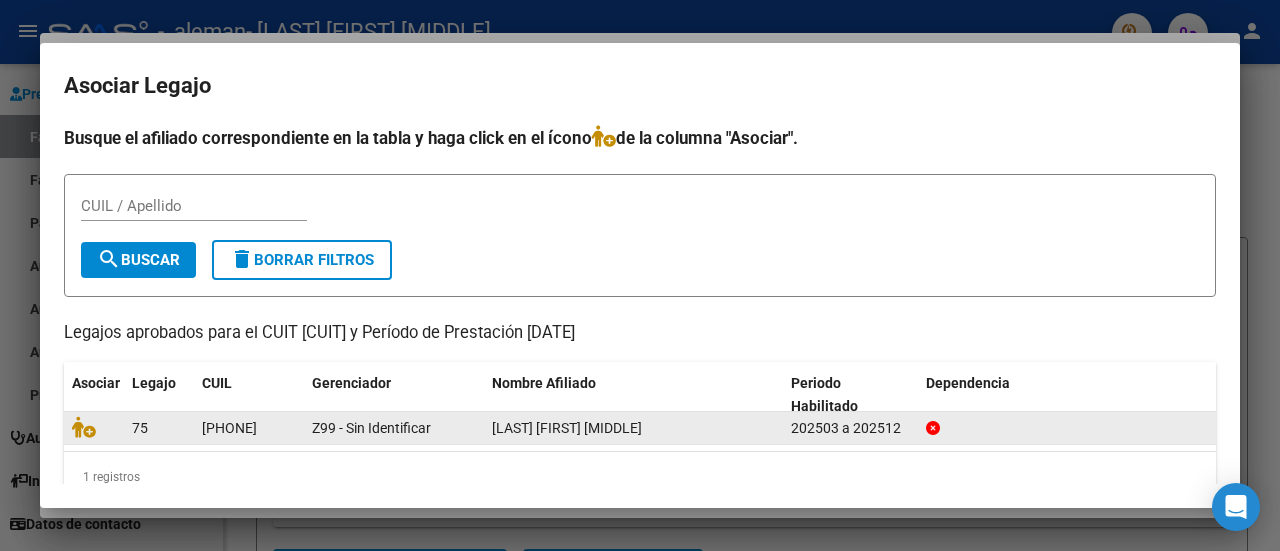 click on "[LAST] [FIRST] [MIDDLE]" 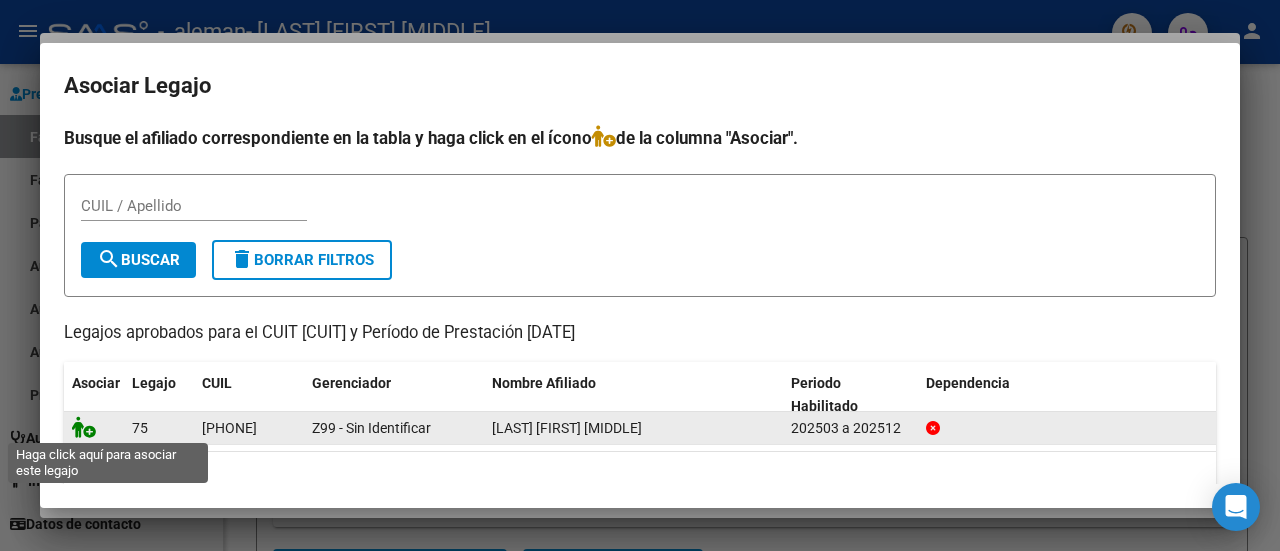 click 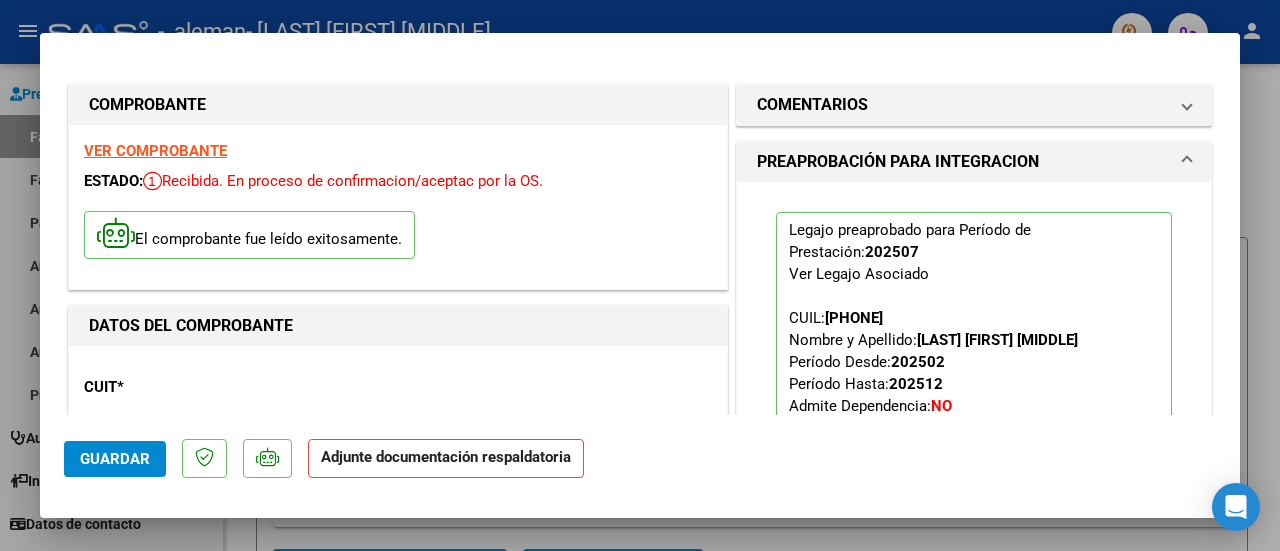 click at bounding box center [1187, 162] 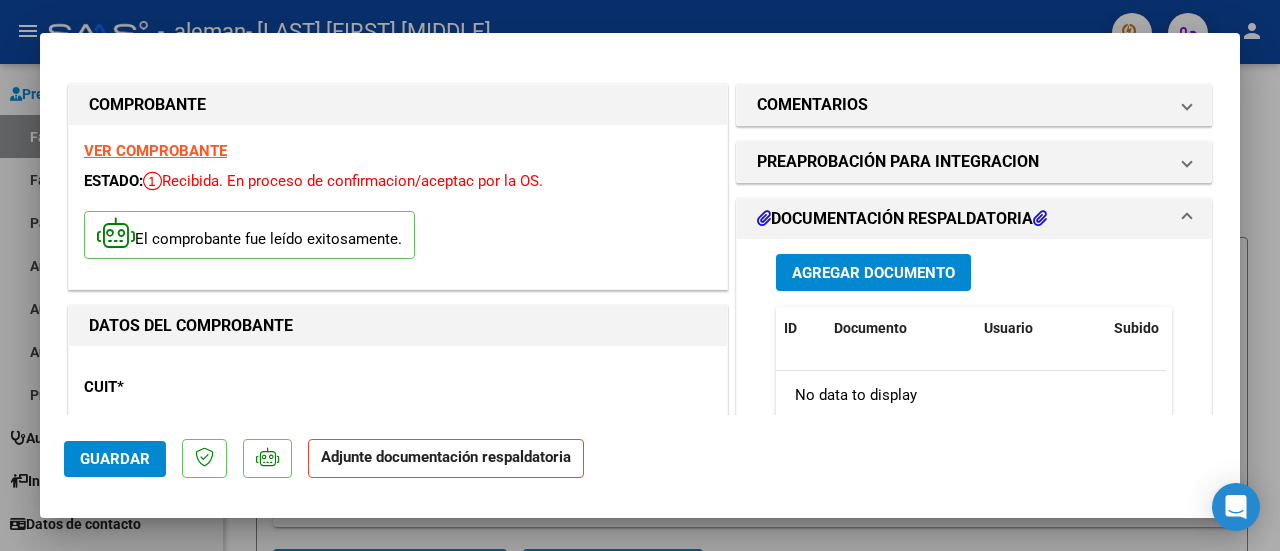 click on "Agregar Documento" at bounding box center (873, 272) 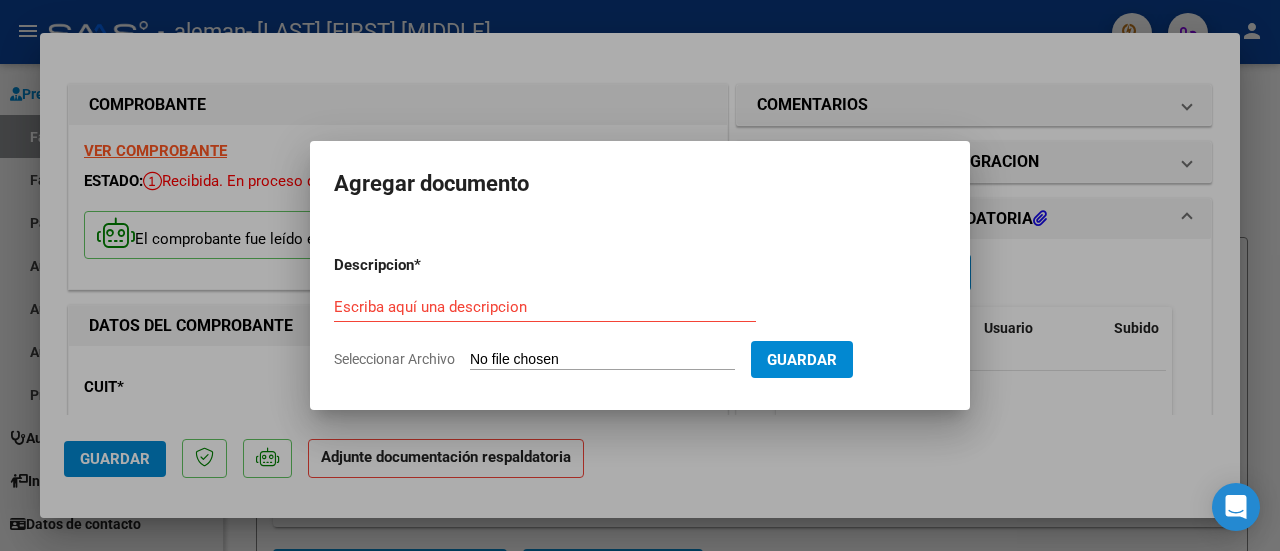 click on "Seleccionar Archivo" at bounding box center (602, 360) 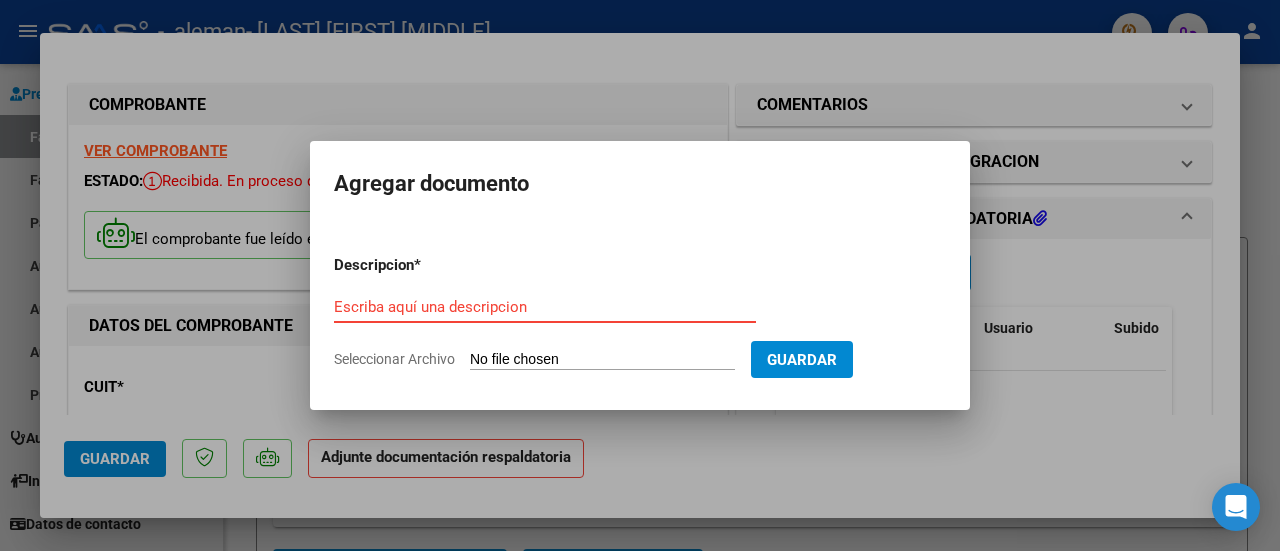 click on "Escriba aquí una descripcion" at bounding box center (545, 307) 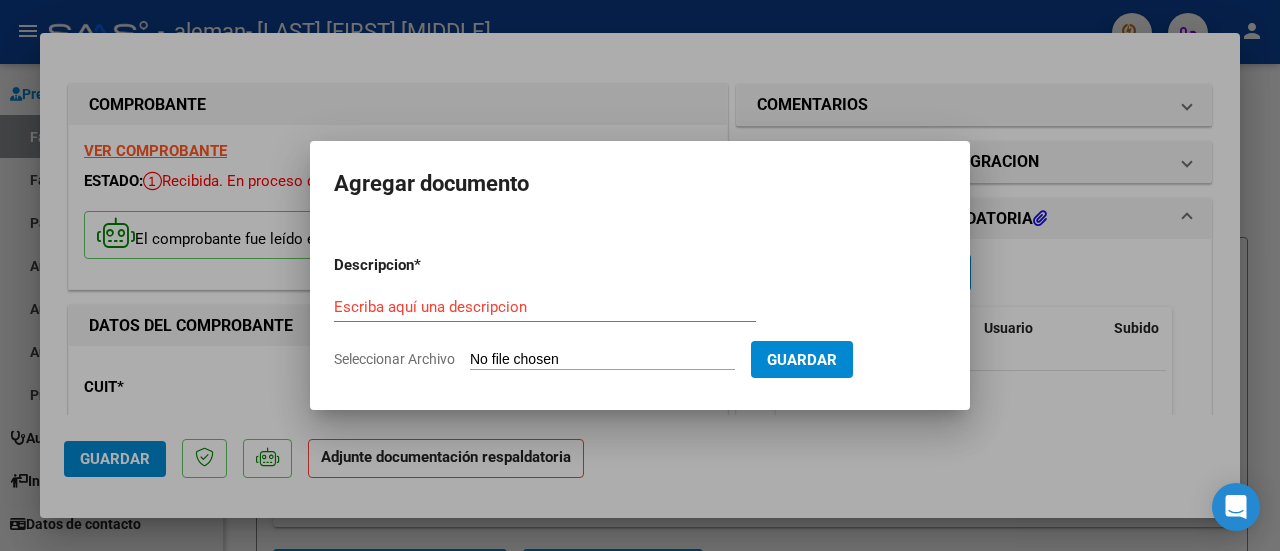 click on "Seleccionar Archivo" 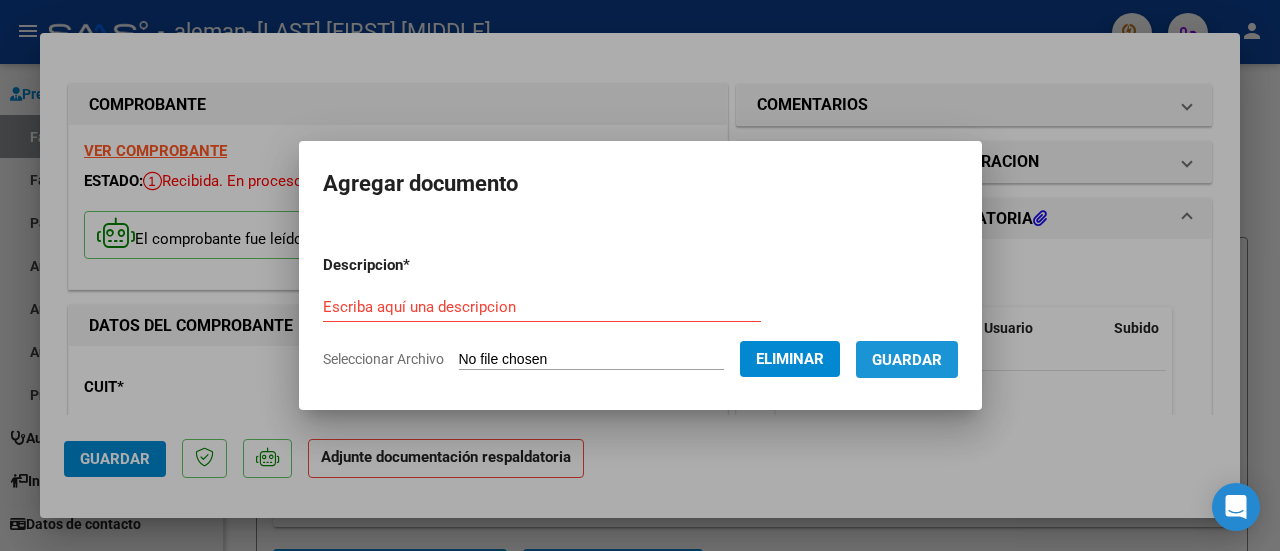 click on "Guardar" at bounding box center (907, 359) 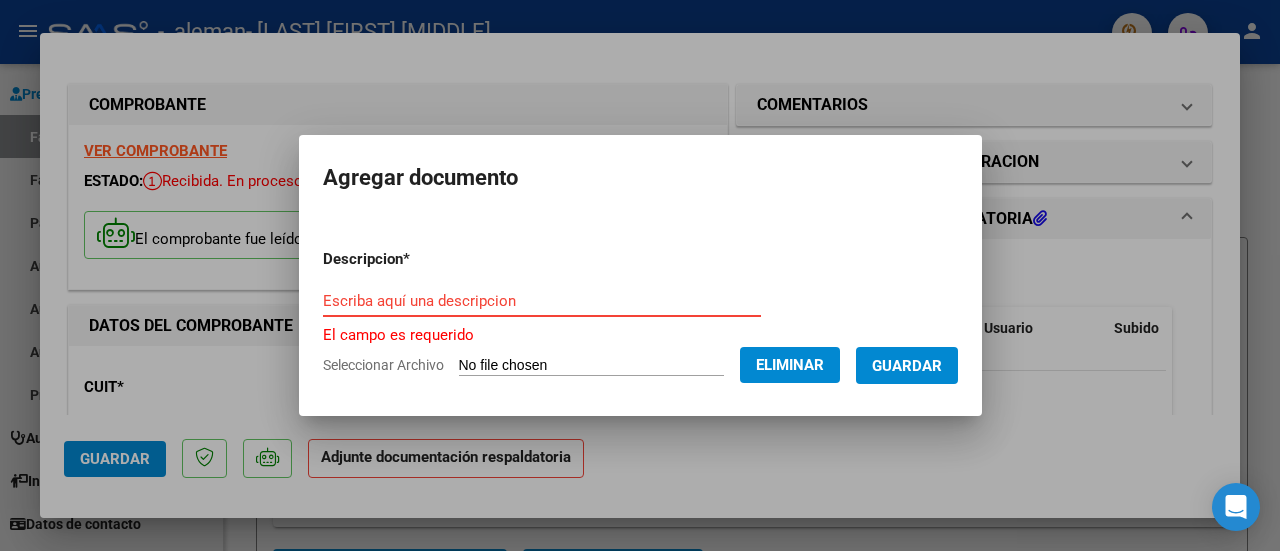 click on "Escriba aquí una descripcion" at bounding box center [542, 301] 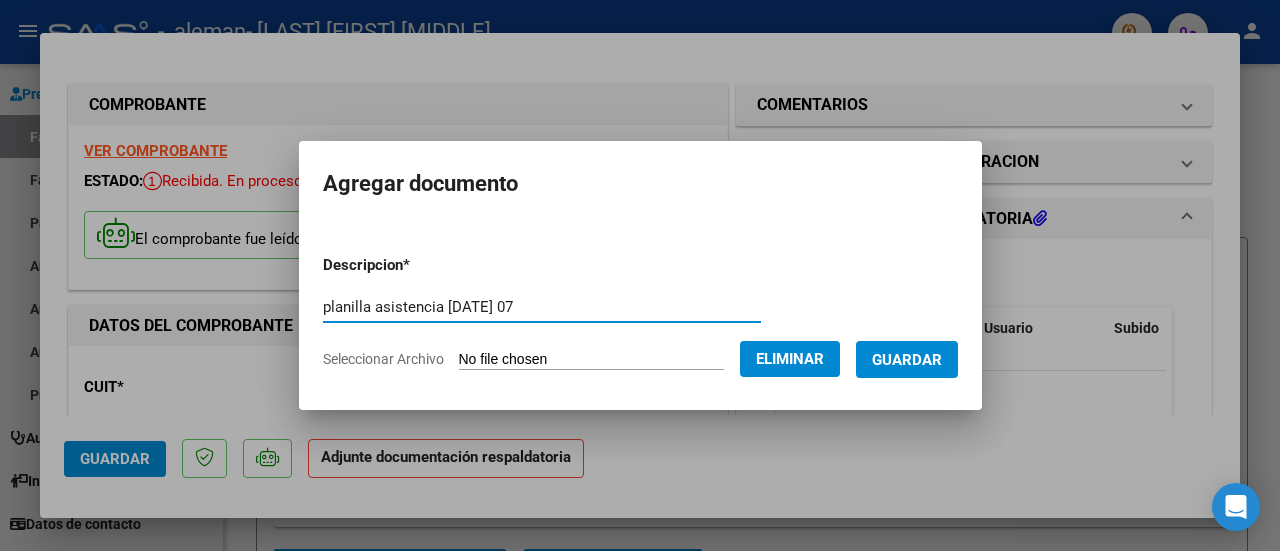 type on "planilla asistencia [DATE] 07" 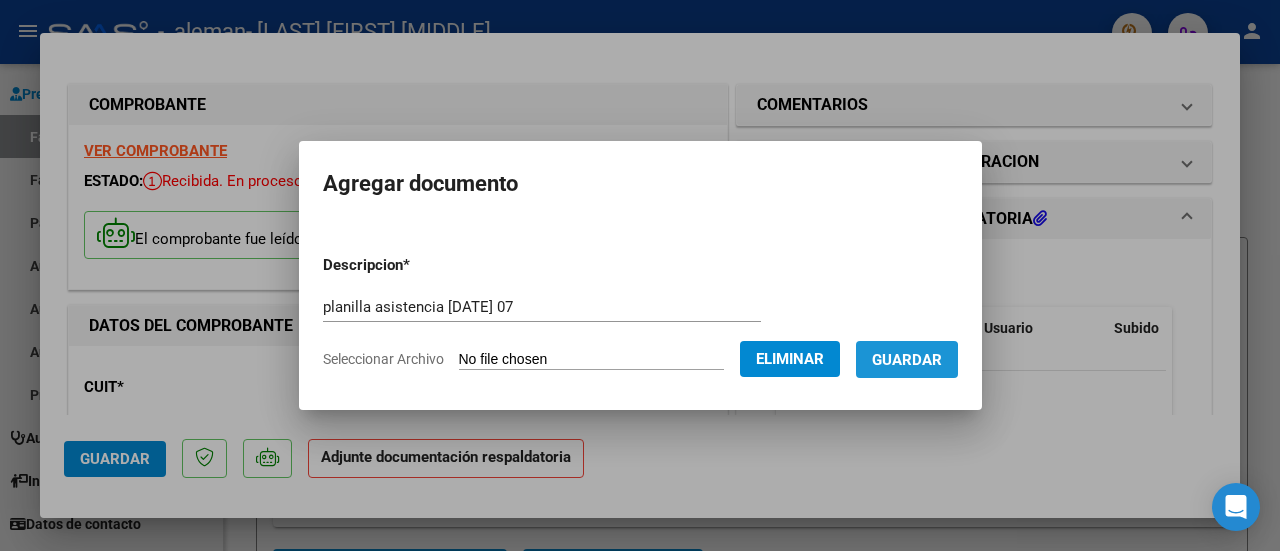 click on "Guardar" at bounding box center [907, 360] 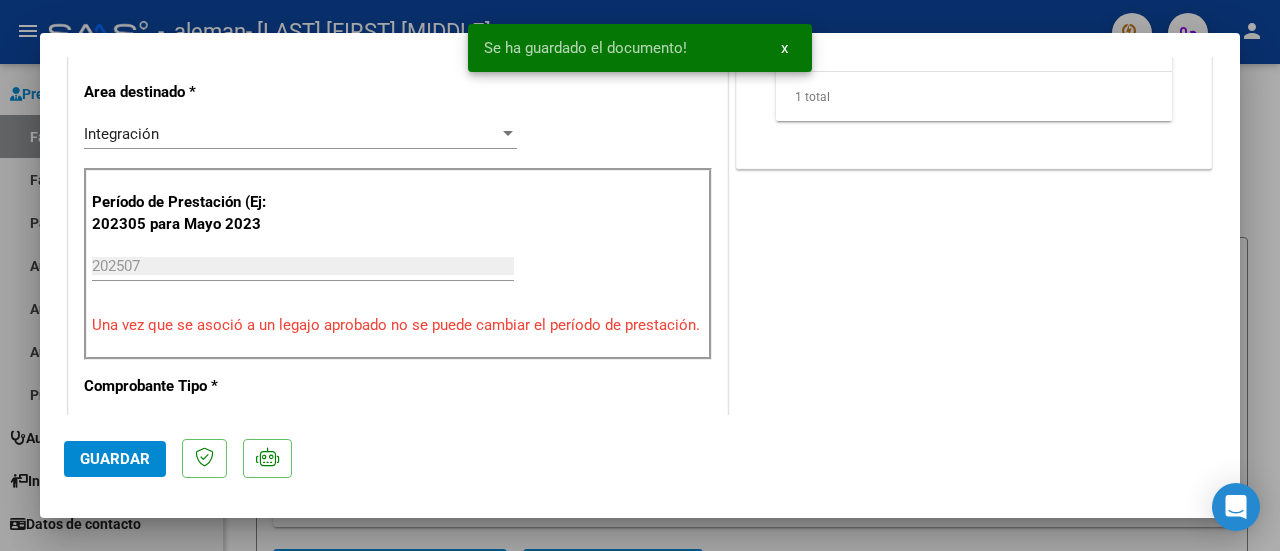 scroll, scrollTop: 493, scrollLeft: 0, axis: vertical 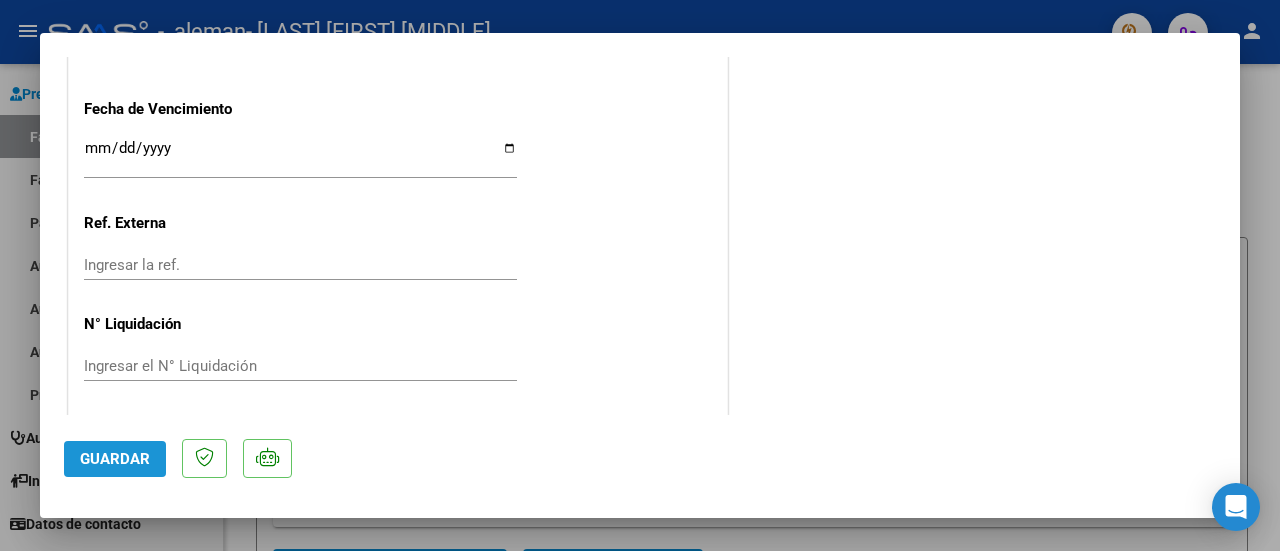 click on "Guardar" 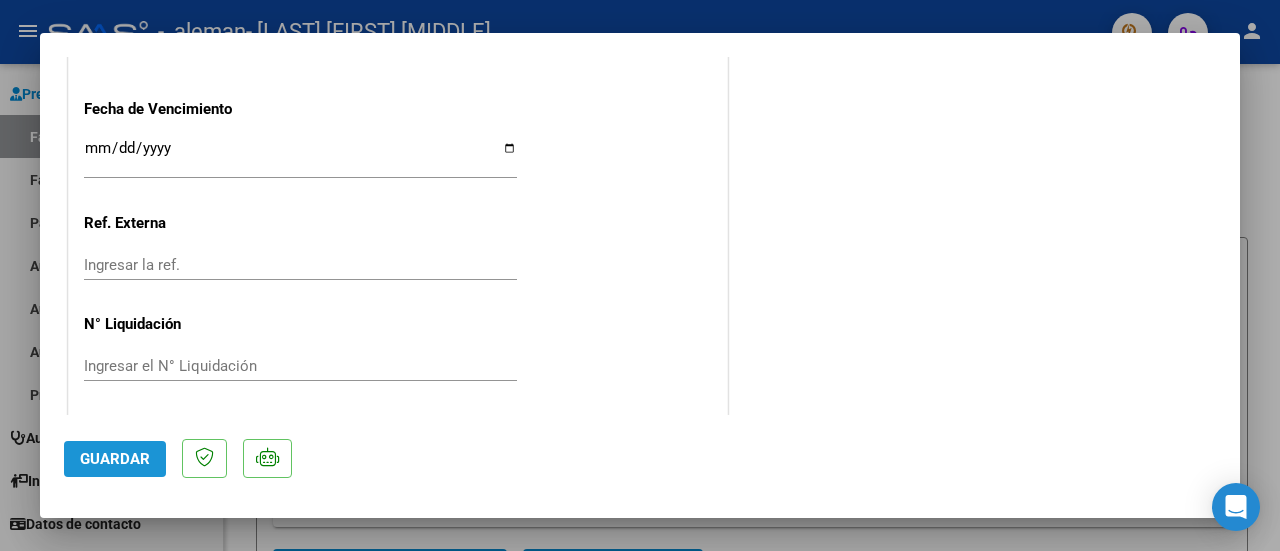 click on "Guardar" 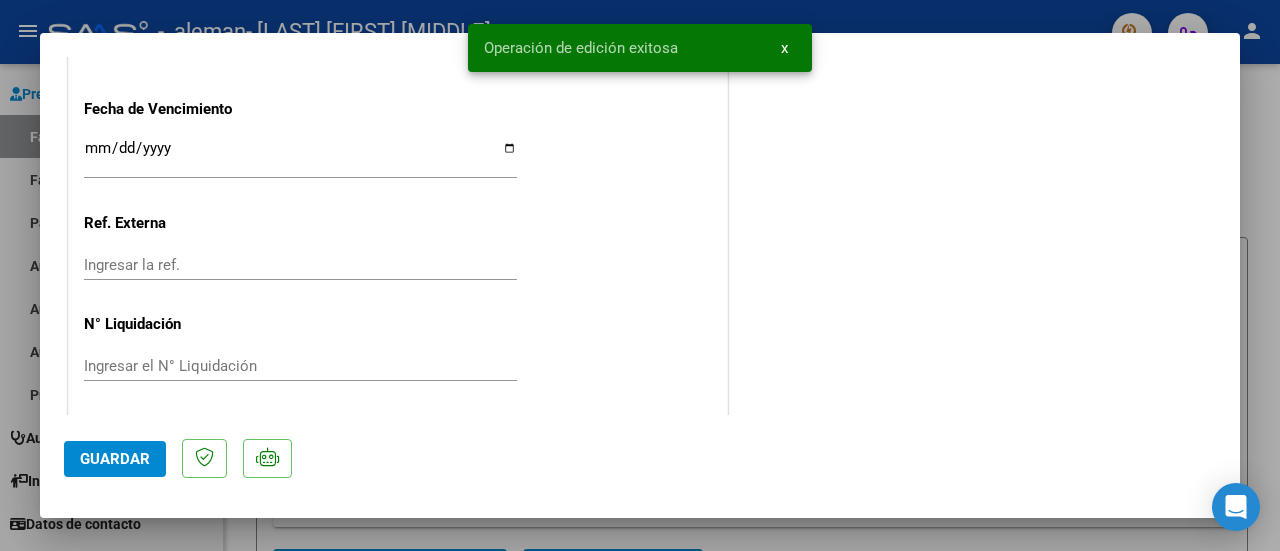 click on "x" at bounding box center [784, 48] 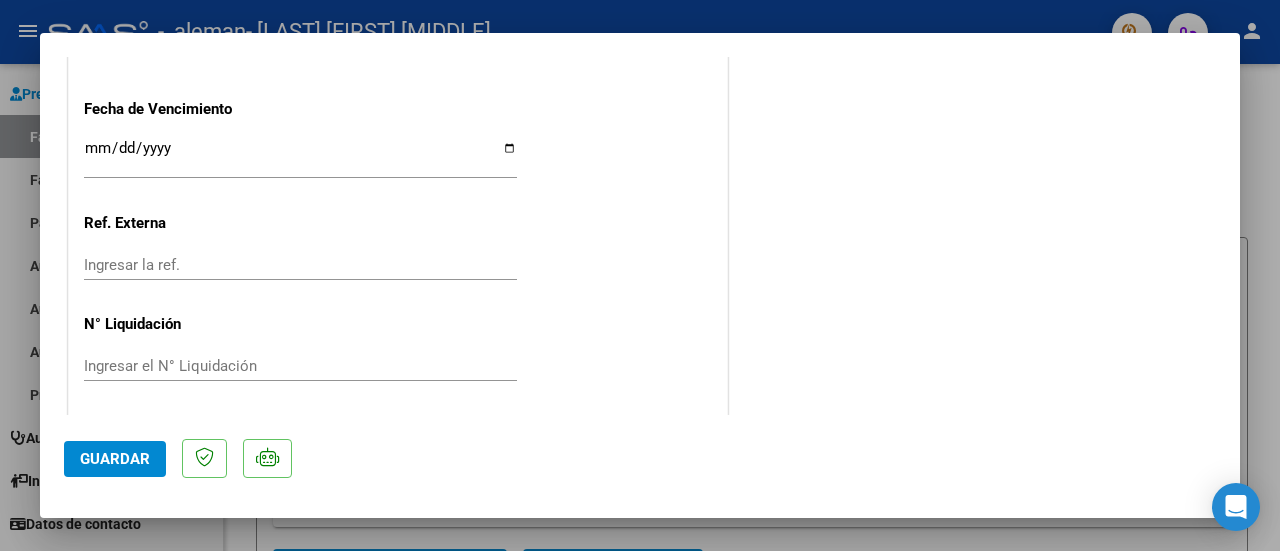 type 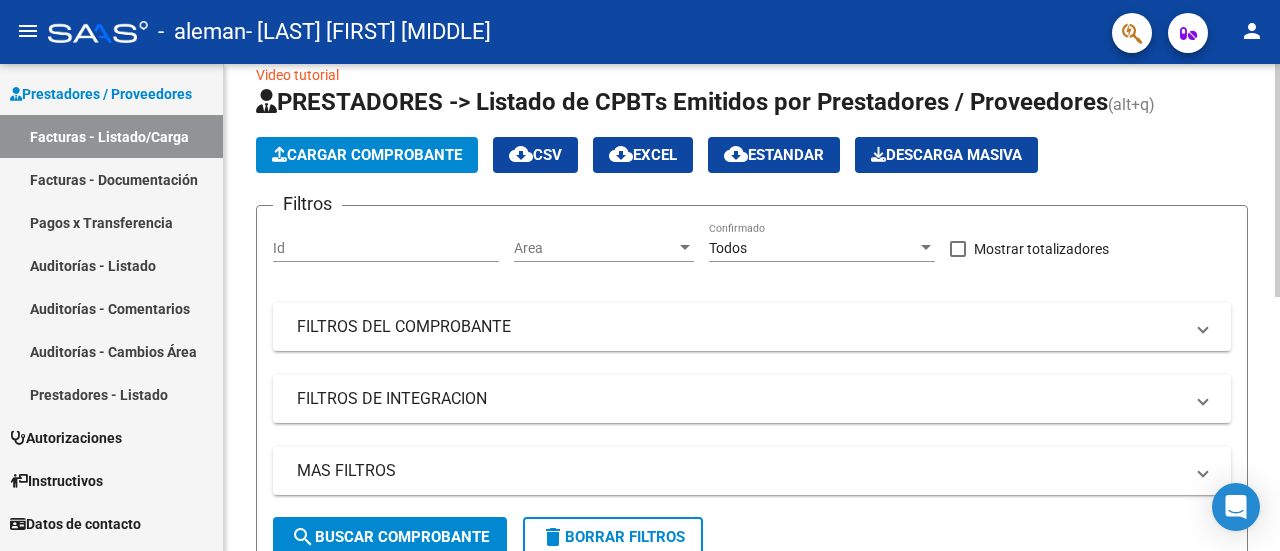 click on "PRESTADORES -> Listado de CPBTs Emitidos por Prestadores / Proveedores (alt+q)   Cargar Comprobante
cloud_download  CSV  cloud_download  EXCEL  cloud_download  Estandar   Descarga Masiva
Filtros Id Area Area Todos Confirmado   Mostrar totalizadores   FILTROS DEL COMPROBANTE  Comprobante Tipo Comprobante Tipo Start date – End date Fec. Comprobante Desde / Hasta Días Emisión Desde(cant. días) Días Emisión Hasta(cant. días) CUIT / Razón Social Pto. Venta Nro. Comprobante Código SSS CAE Válido CAE Válido Todos Cargado Módulo Hosp. Todos Tiene facturacion Apócrifa Hospital Refes  FILTROS DE INTEGRACION  Período De Prestación Campos del Archivo de Rendición Devuelto x SSS (dr_envio) Todos Rendido x SSS (dr_envio) Tipo de Registro Tipo de Registro Período Presentación Período Presentación Campos del Legajo Asociado (preaprobación) Afiliado Legajo (cuil/nombre) Todos Solo facturas preaprobadas  MAS FILTROS  Todos Con Doc. Respaldatoria Todos Con Trazabilidad Todos Asociado a Expediente Sur" 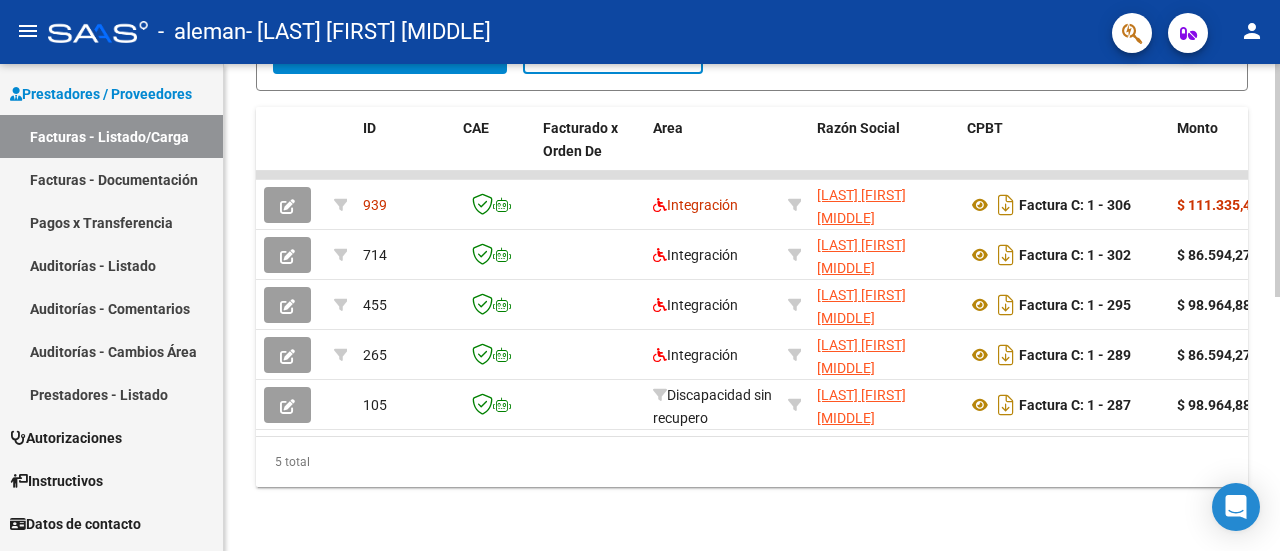 scroll, scrollTop: 528, scrollLeft: 0, axis: vertical 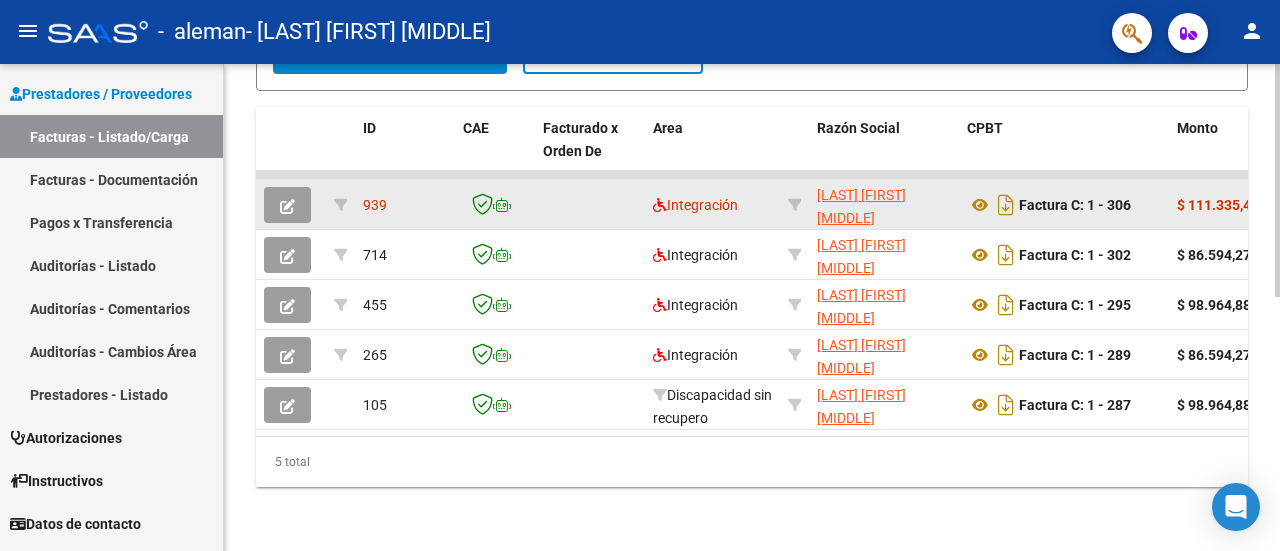 click on "$ 111.335,49" 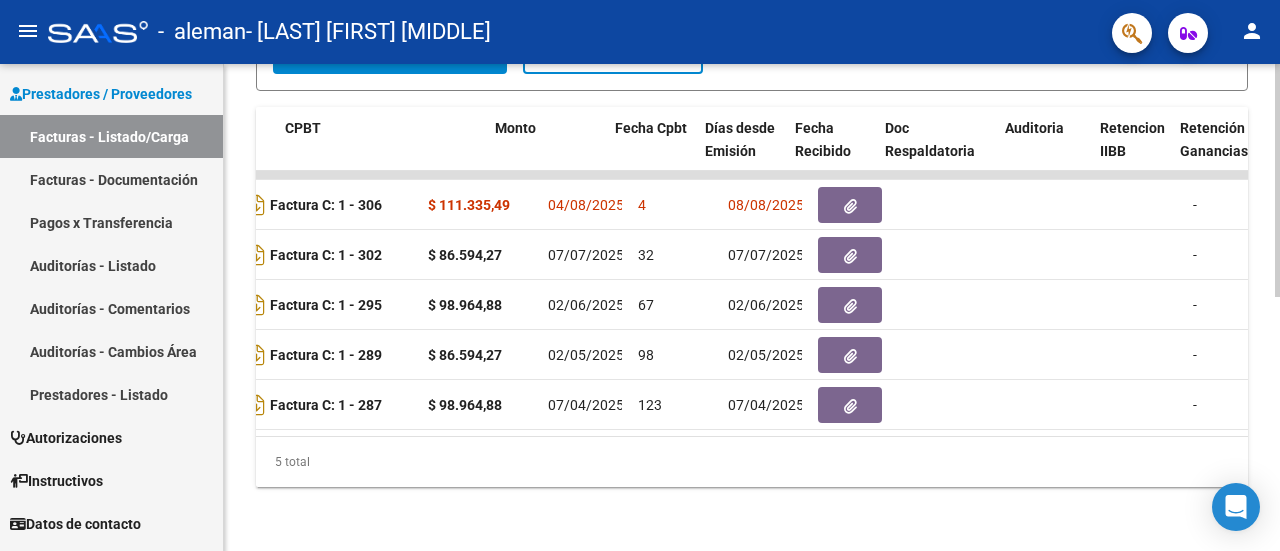 scroll, scrollTop: 0, scrollLeft: 772, axis: horizontal 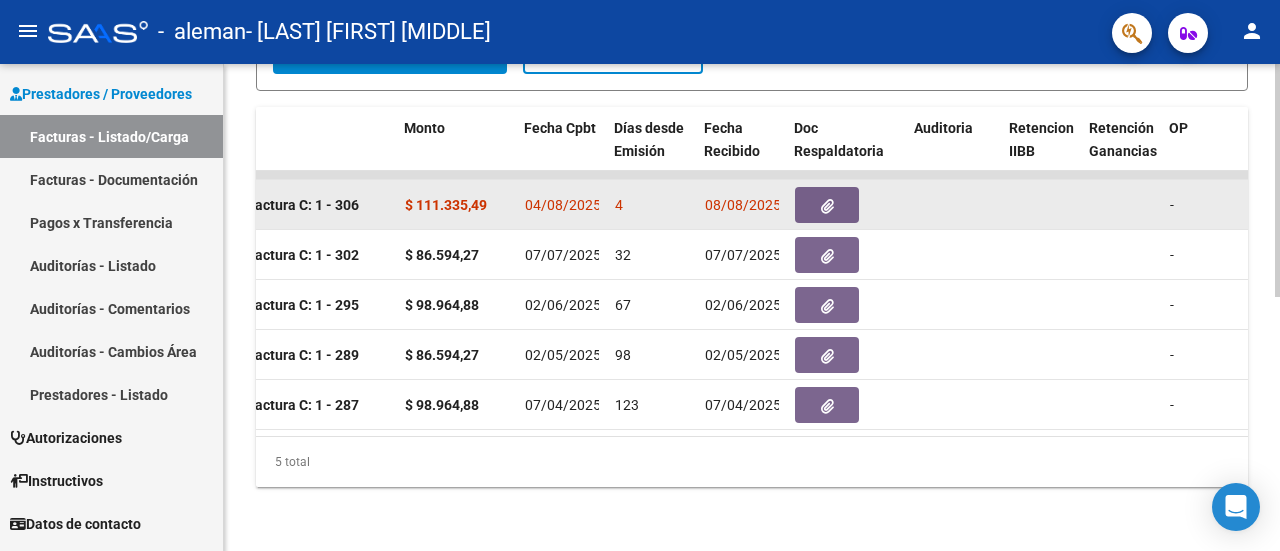 click on "4" 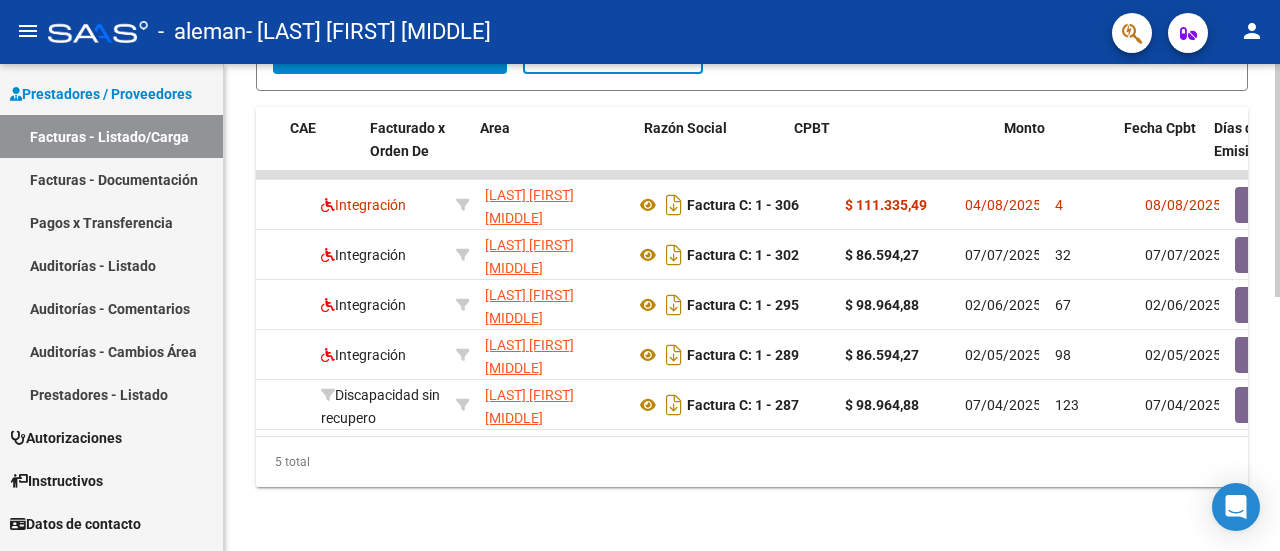 scroll, scrollTop: 0, scrollLeft: 0, axis: both 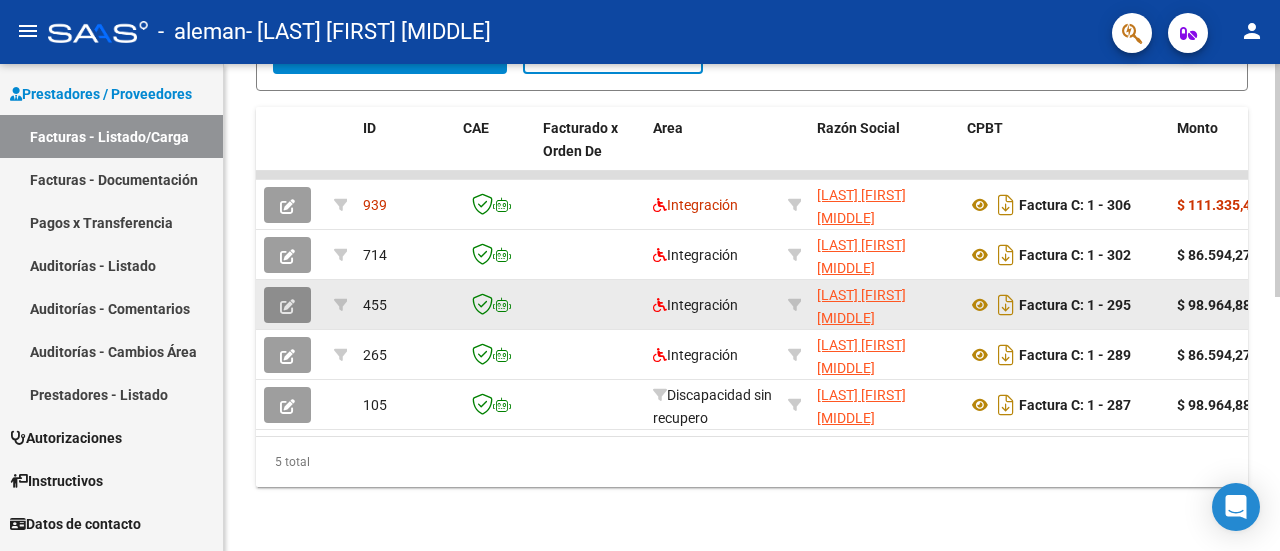 click 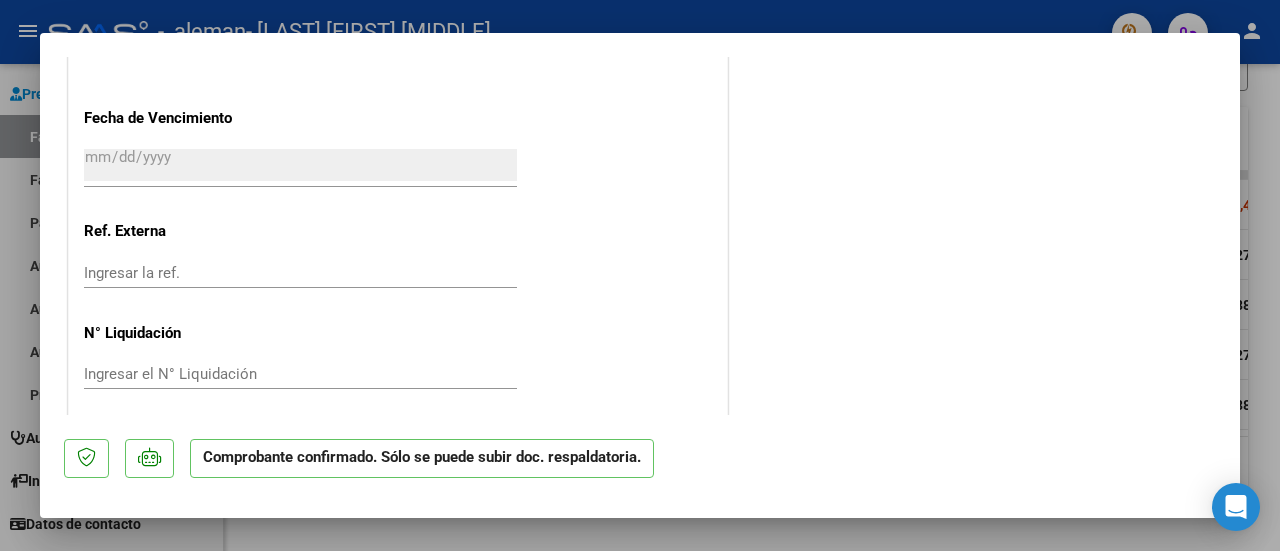 scroll, scrollTop: 1839, scrollLeft: 0, axis: vertical 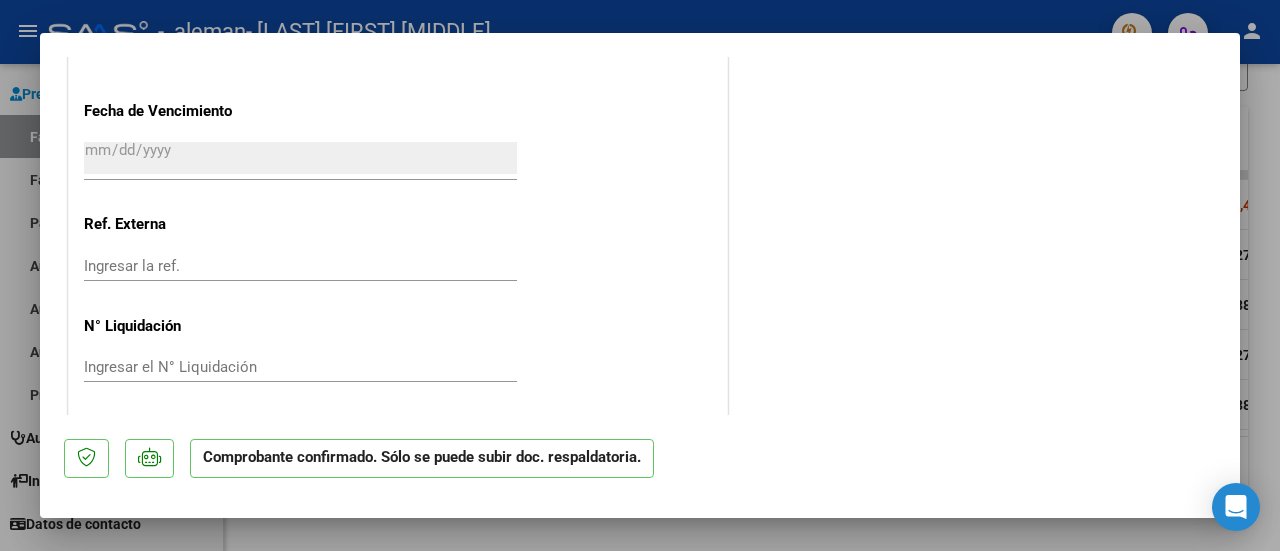 type 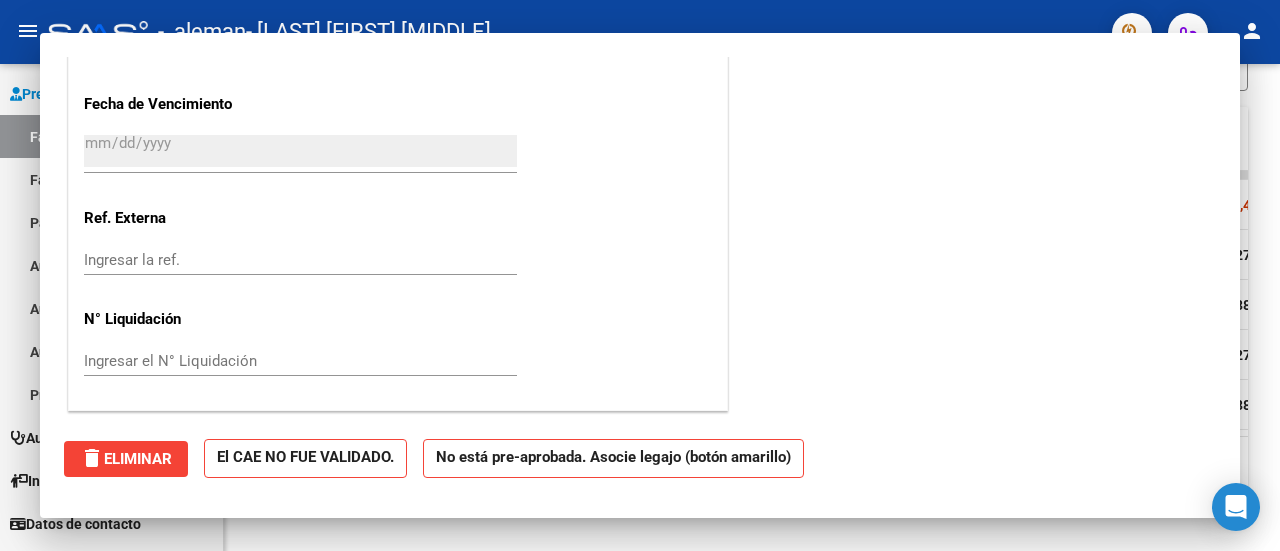 scroll, scrollTop: 0, scrollLeft: 0, axis: both 